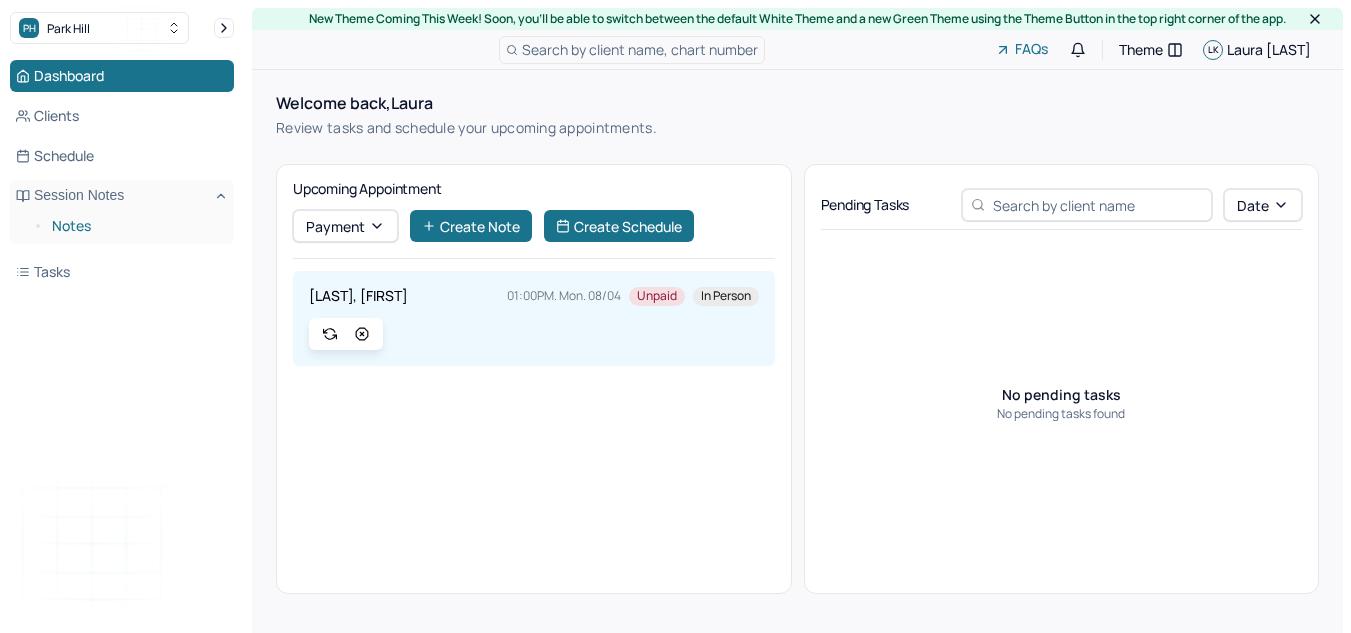 scroll, scrollTop: 0, scrollLeft: 0, axis: both 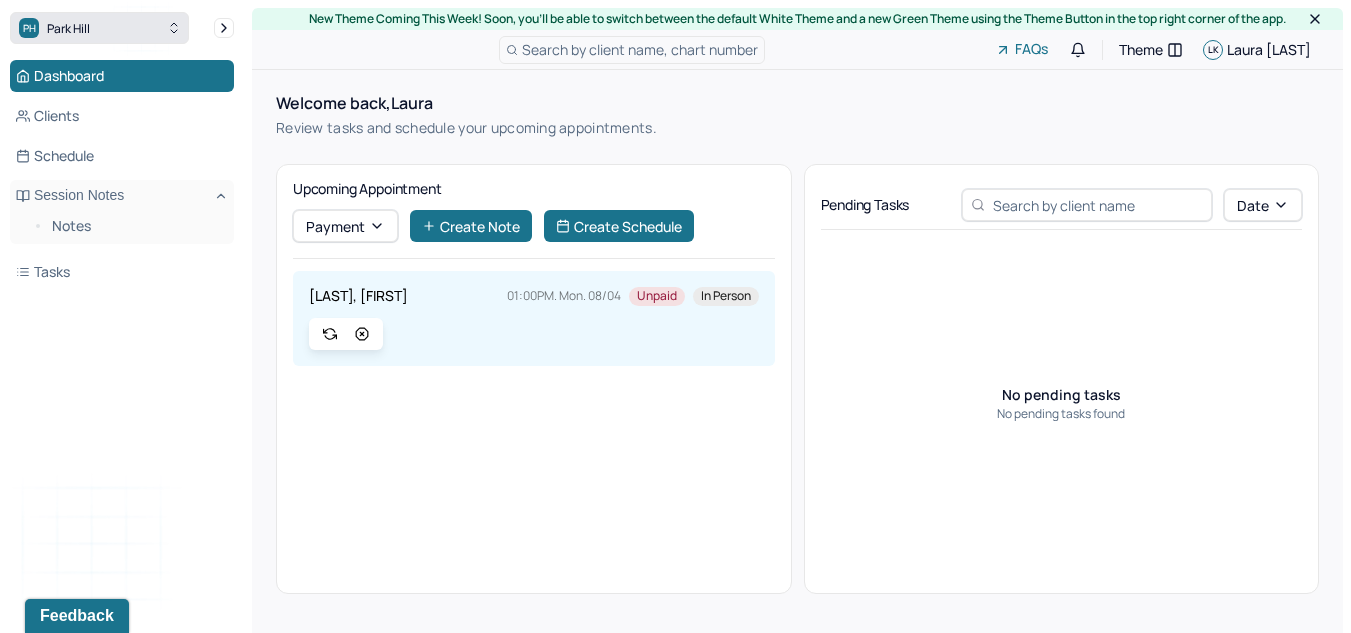 click on "PH Park Hill" at bounding box center (99, 28) 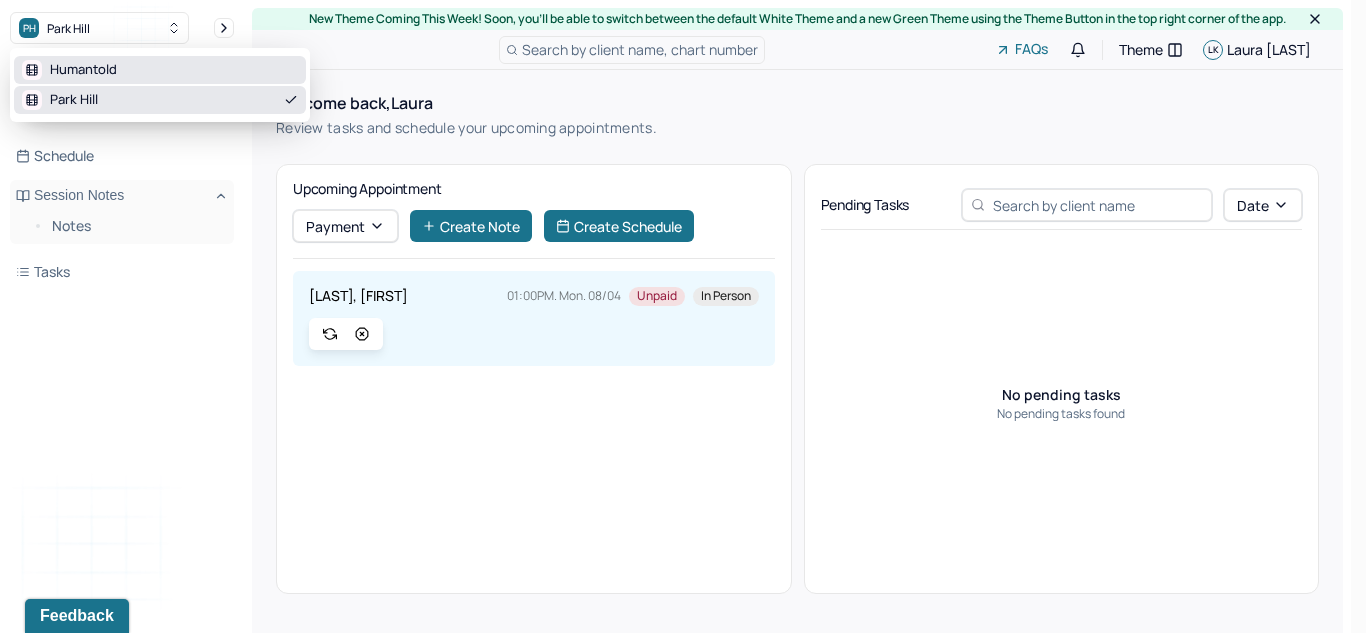 click on "Humantold" at bounding box center (83, 70) 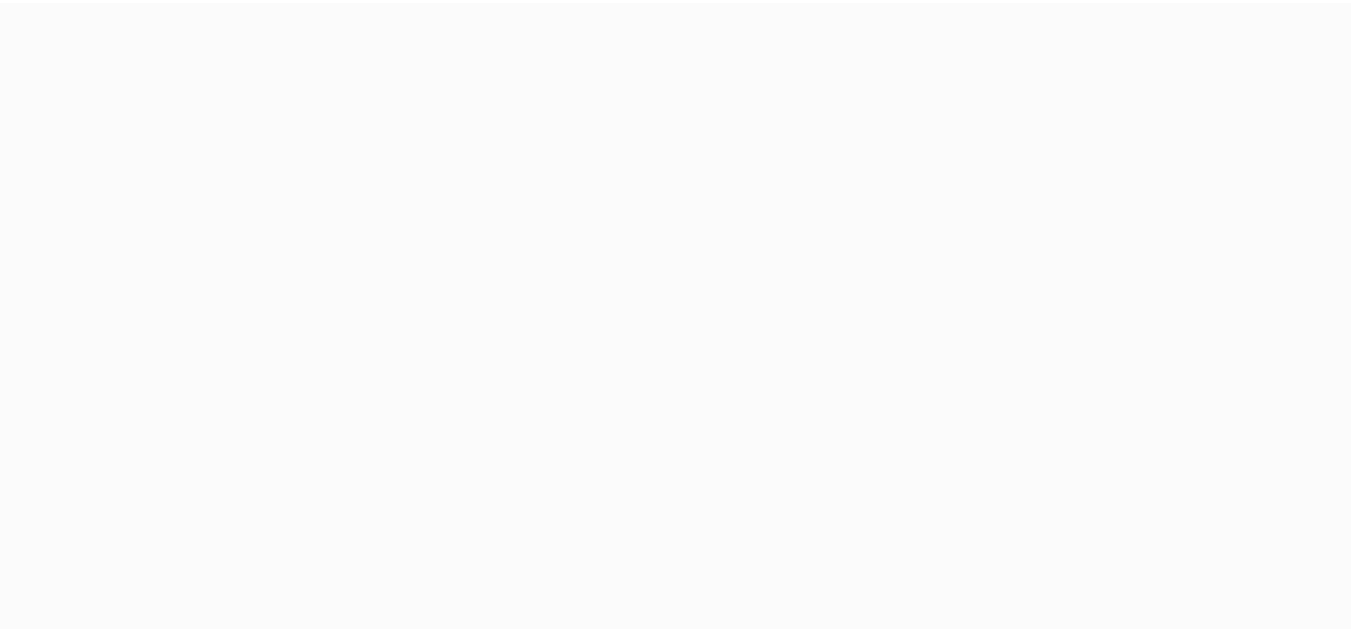 scroll, scrollTop: 0, scrollLeft: 0, axis: both 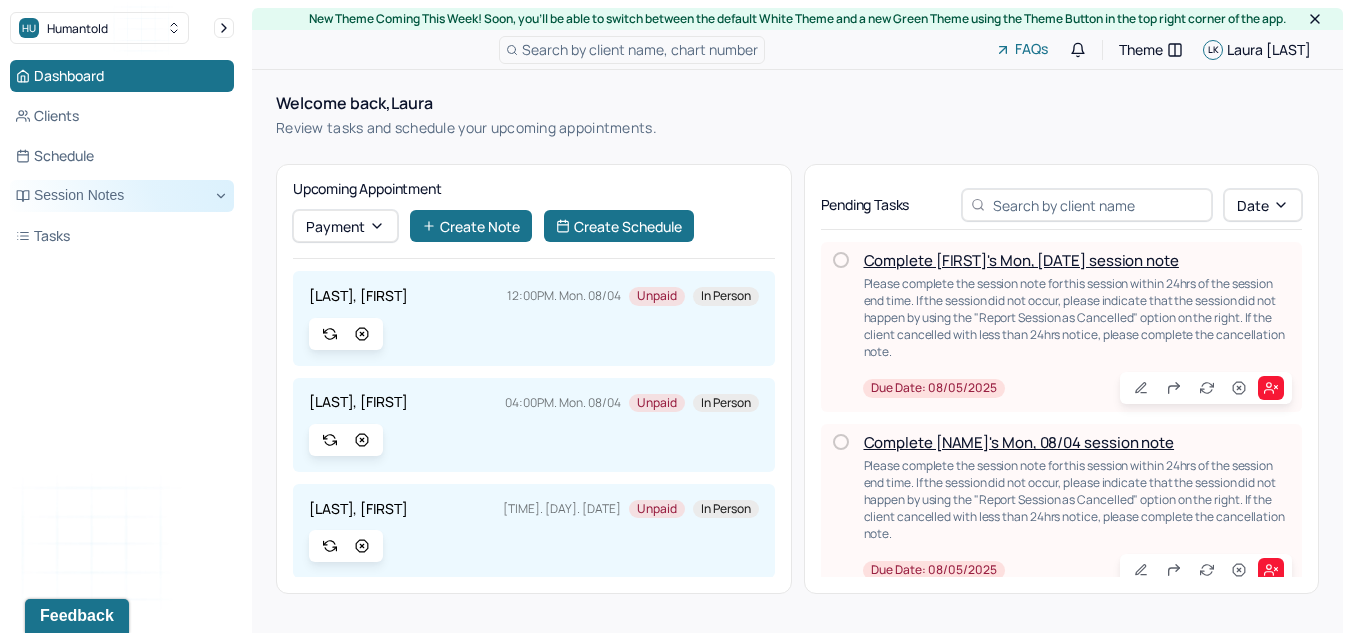 click on "Session Notes" at bounding box center (122, 196) 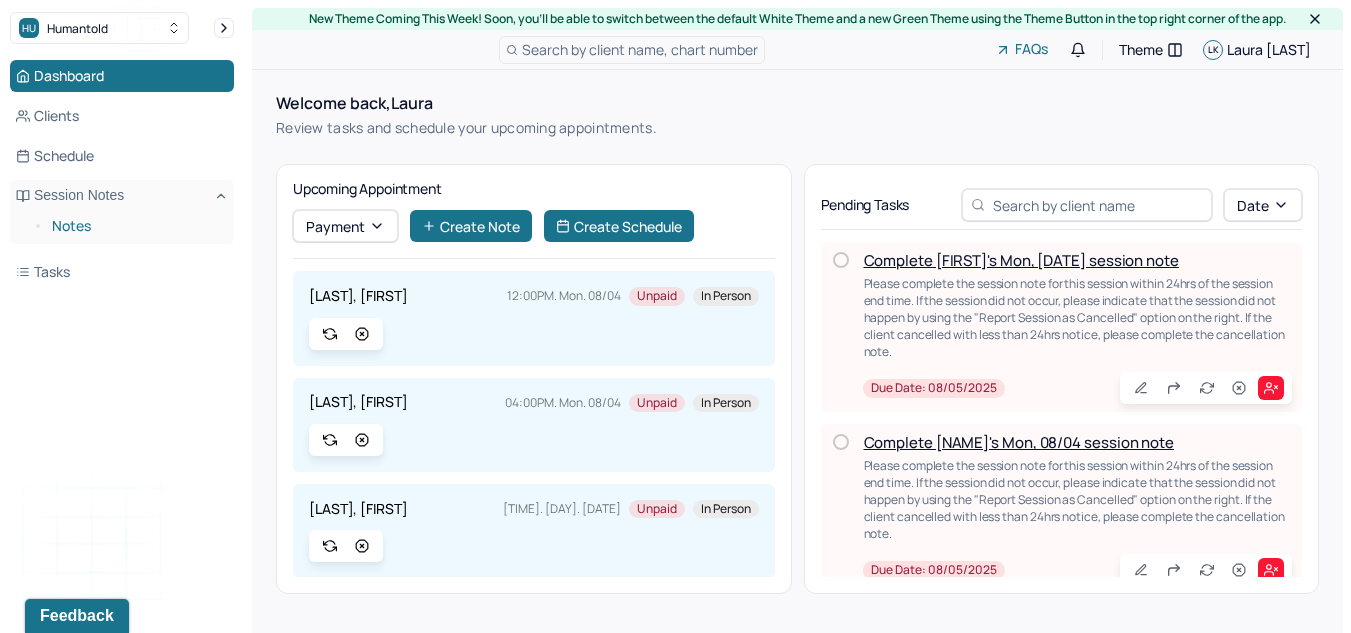 click on "Notes" at bounding box center [135, 226] 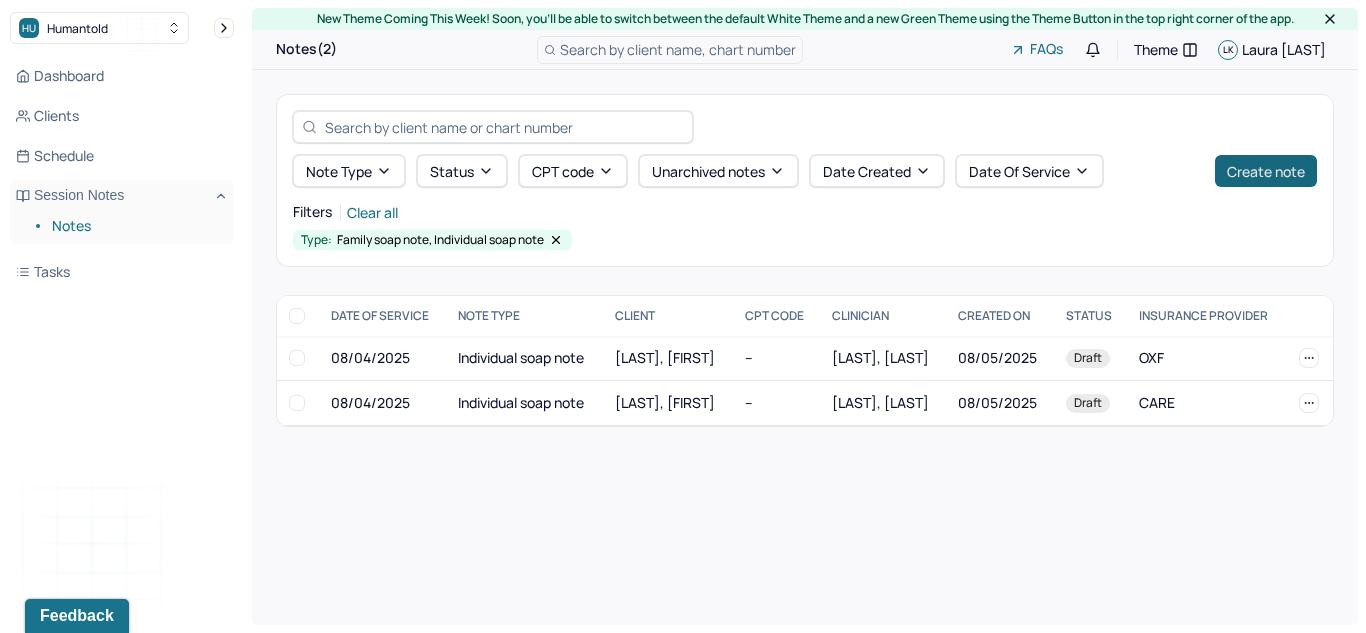 click on "Create note" at bounding box center (1266, 171) 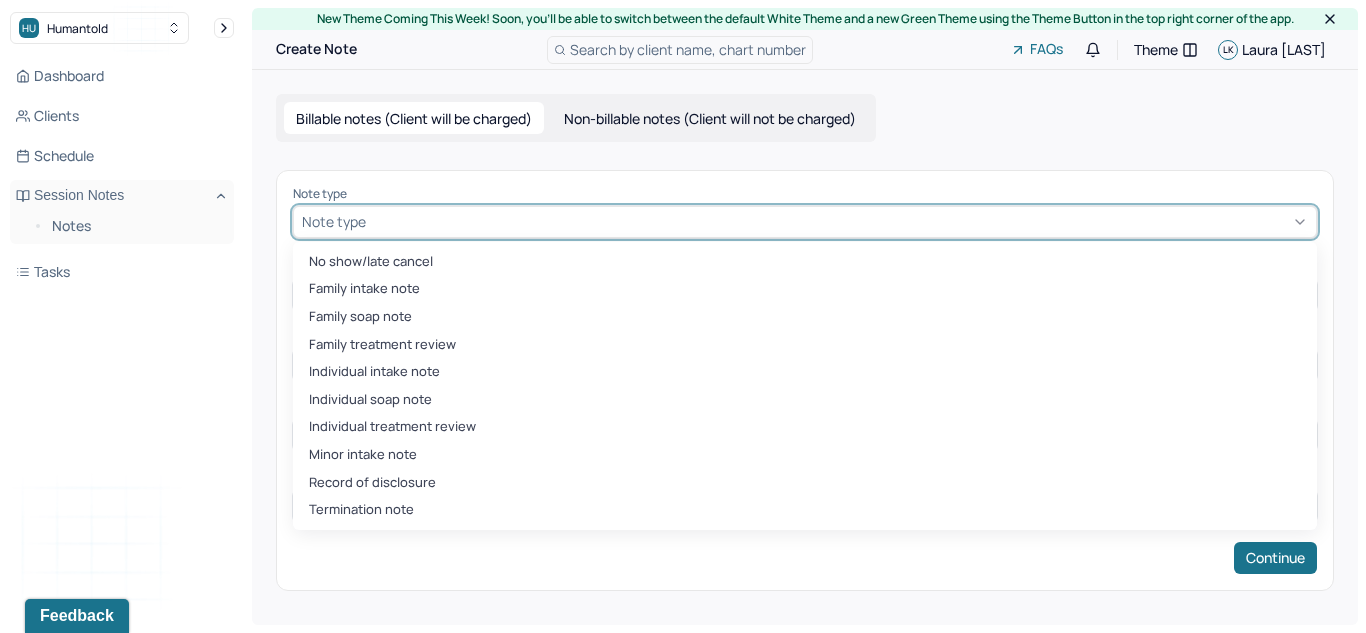click on "Note type" at bounding box center (805, 222) 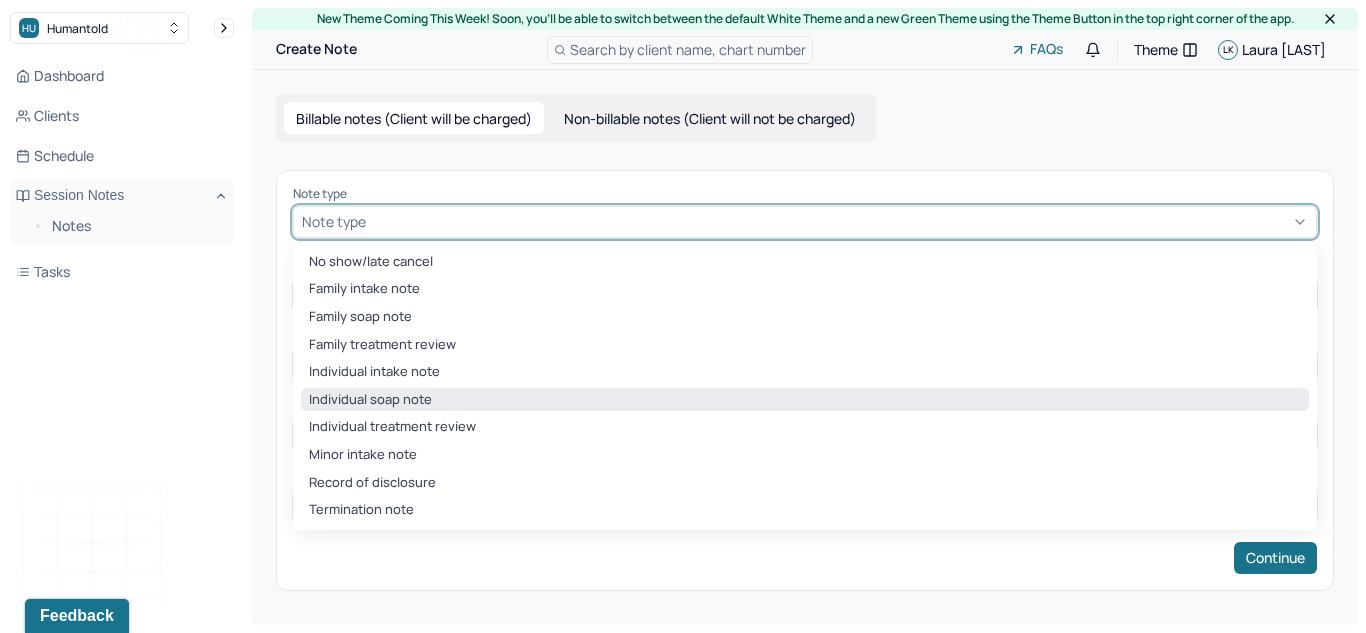 click on "Individual soap note" at bounding box center [805, 400] 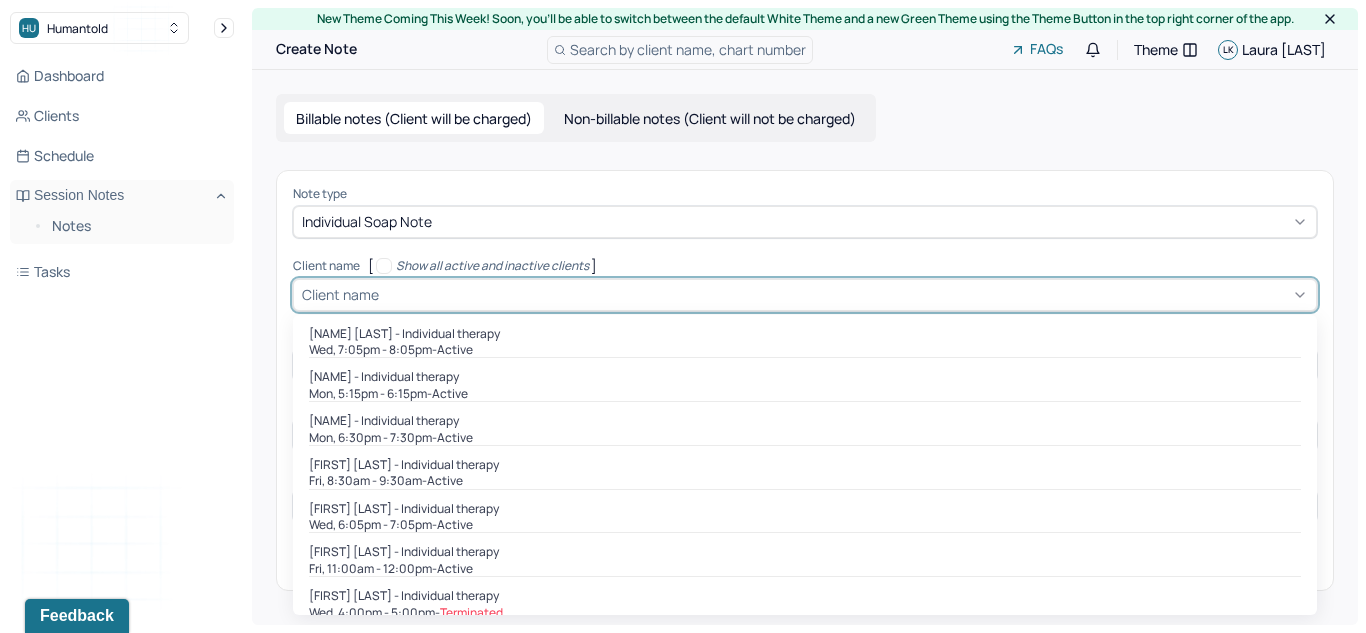 click on "Client name" at bounding box center (805, 295) 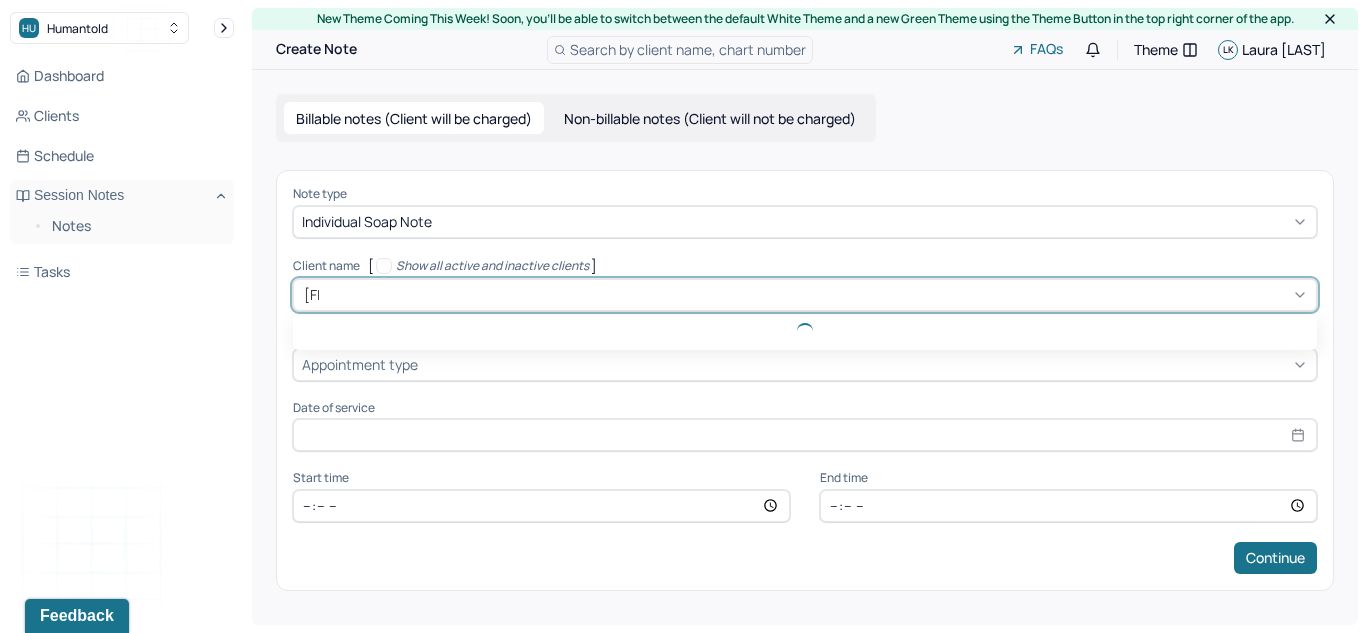 type on "[NAME]" 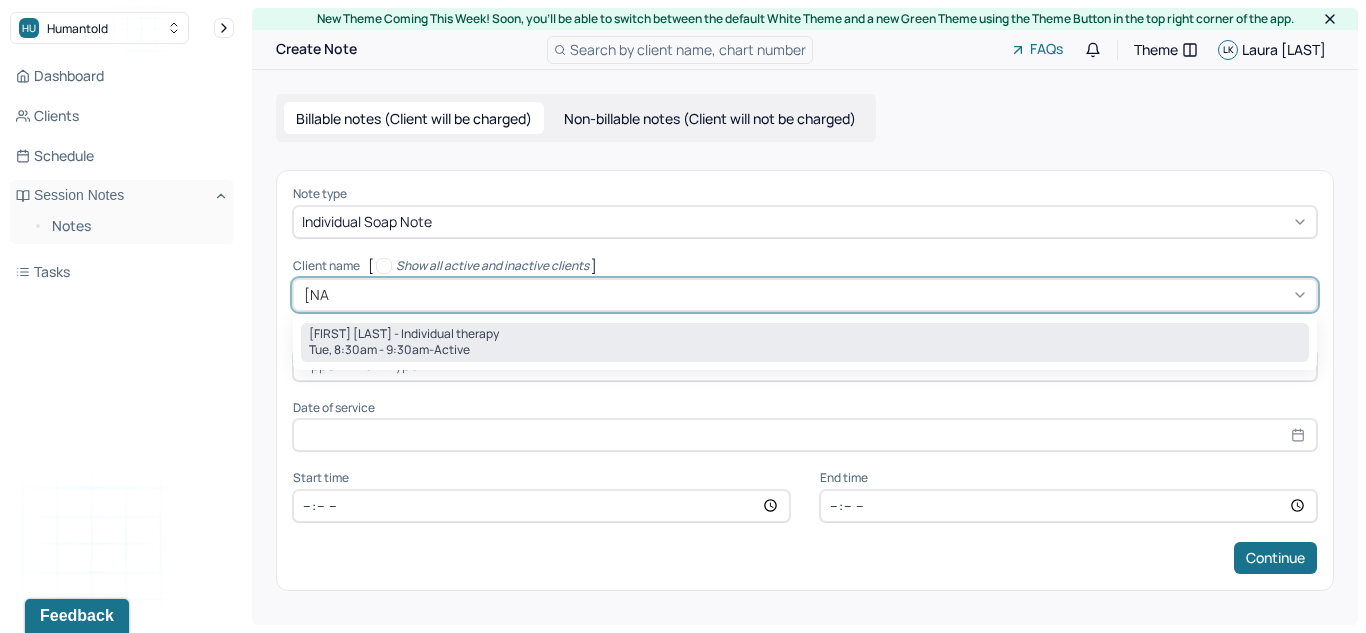 click on "[FIRST] [LAST] - Individual therapy Tue, 8:30am - 9:30am - active" at bounding box center [805, 343] 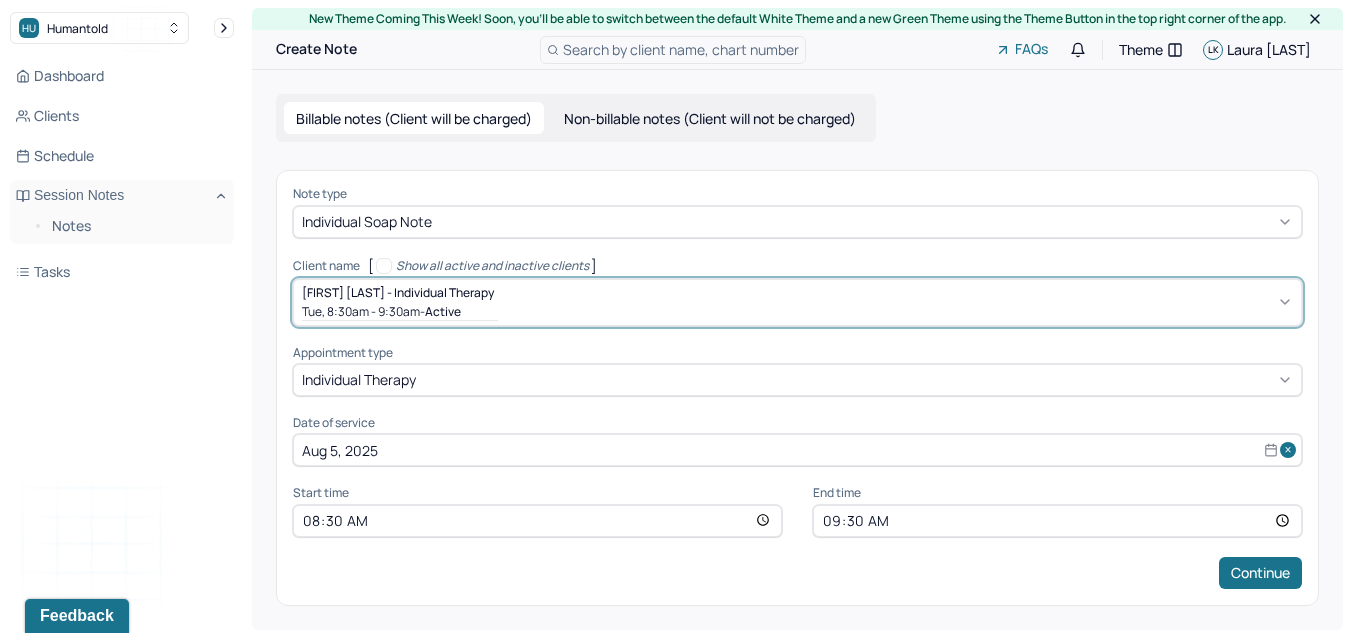 scroll, scrollTop: 5, scrollLeft: 0, axis: vertical 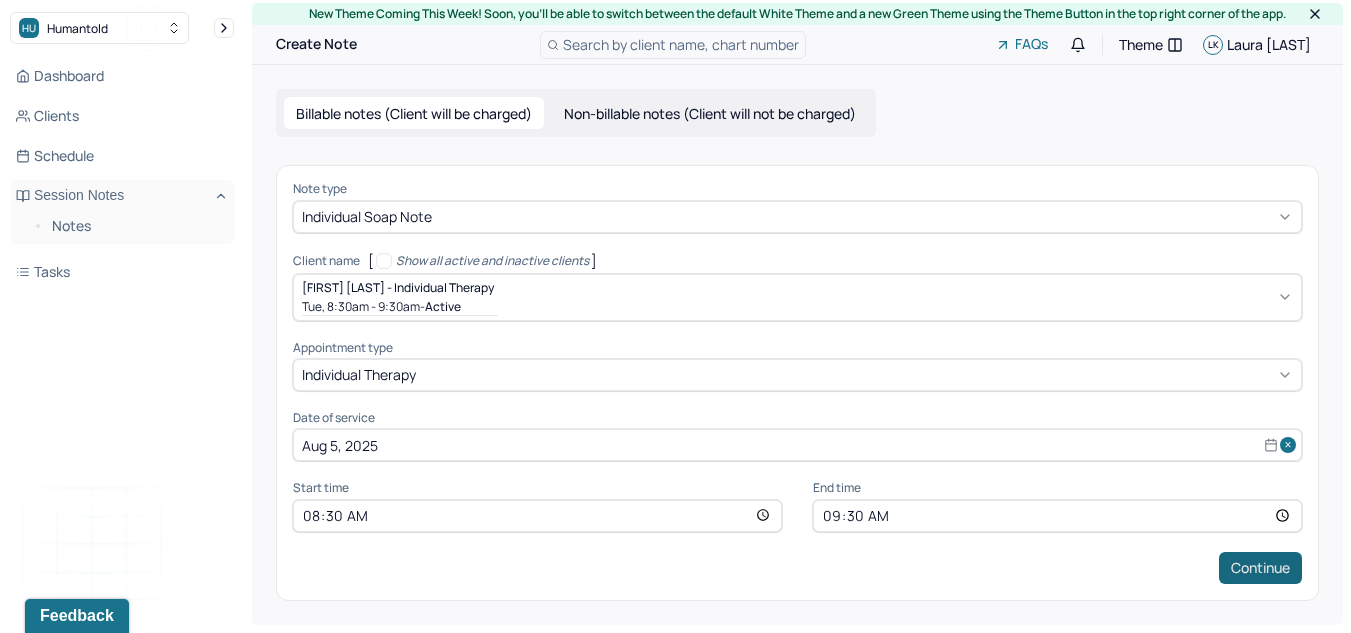 click on "Continue" at bounding box center (1260, 568) 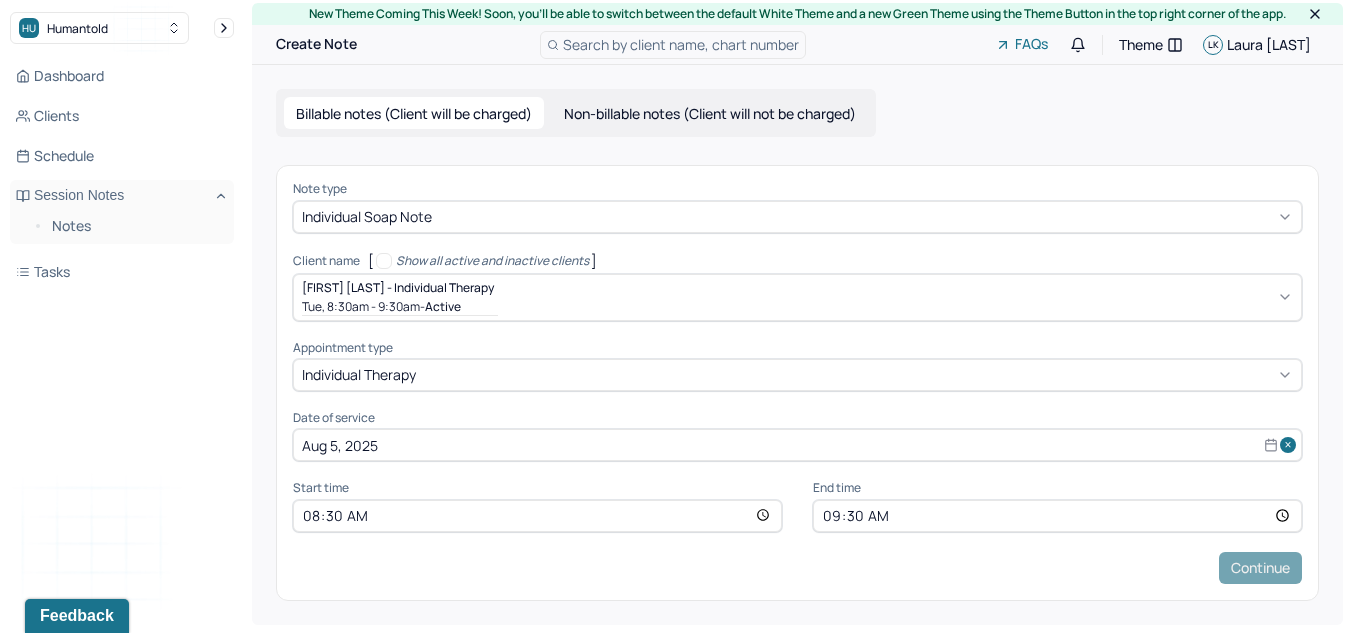 scroll, scrollTop: 0, scrollLeft: 0, axis: both 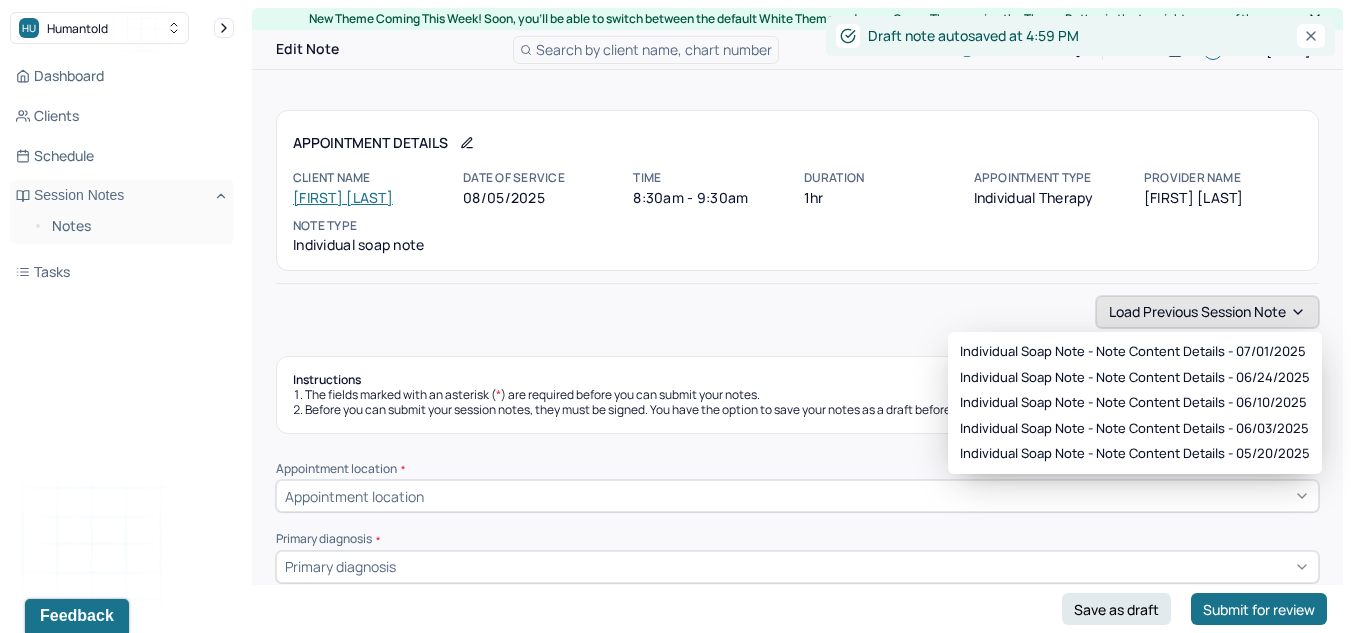 click on "Load previous session note" at bounding box center (1207, 312) 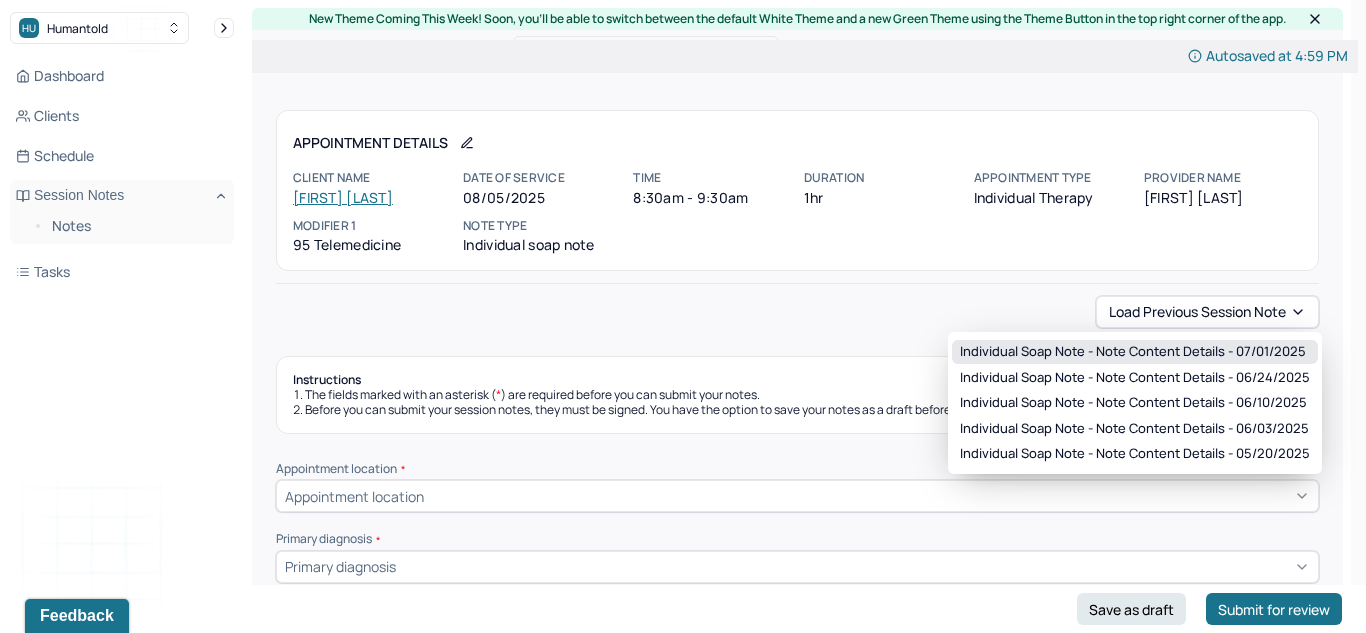 click on "Individual soap note   - Note content Details -   [DATE]" at bounding box center [1133, 352] 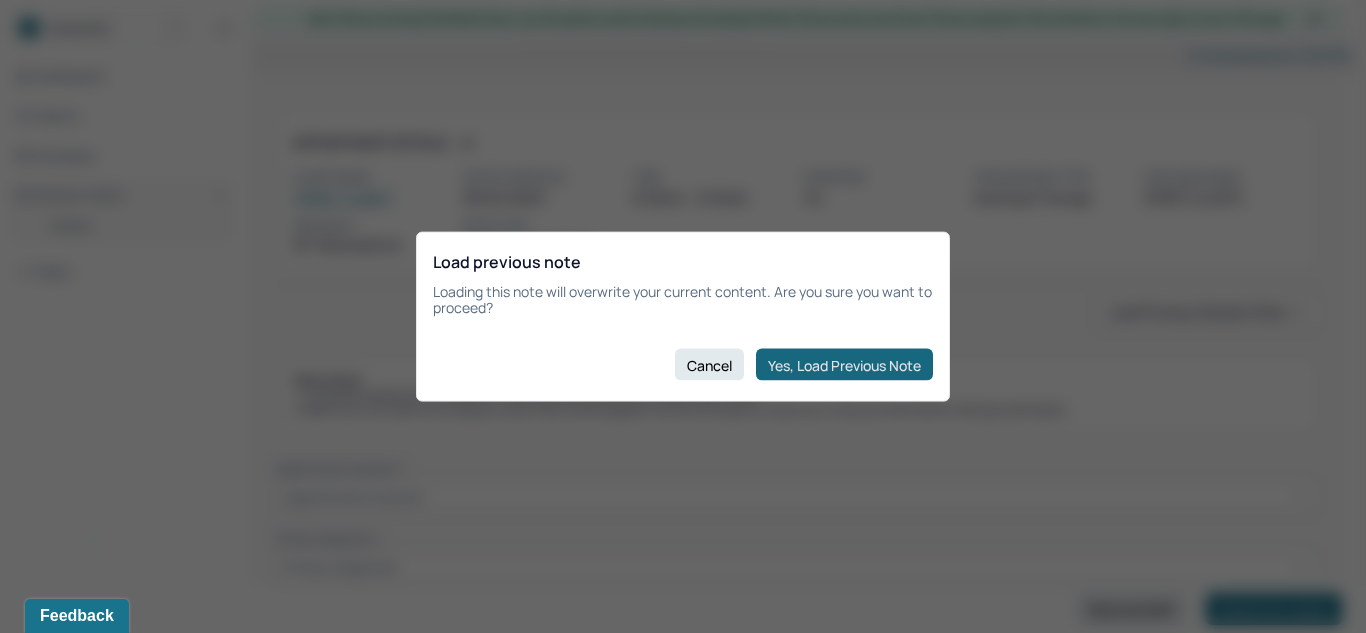 click on "Yes, Load Previous Note" at bounding box center [844, 365] 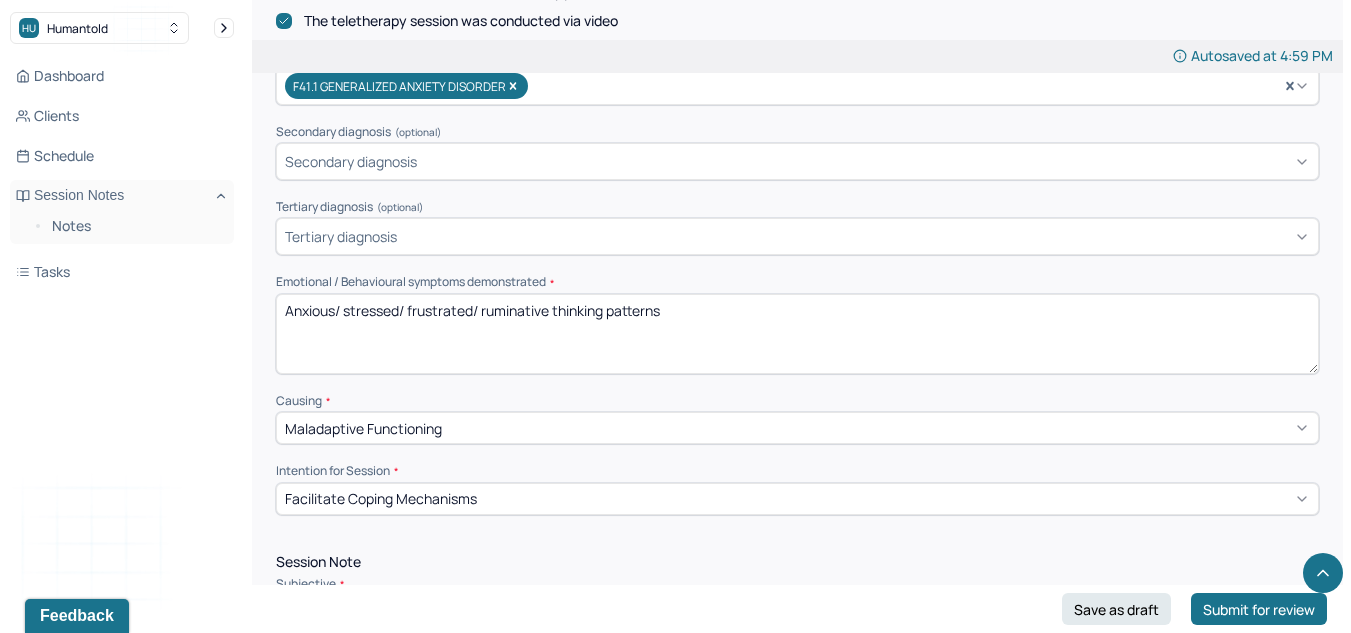 scroll, scrollTop: 696, scrollLeft: 0, axis: vertical 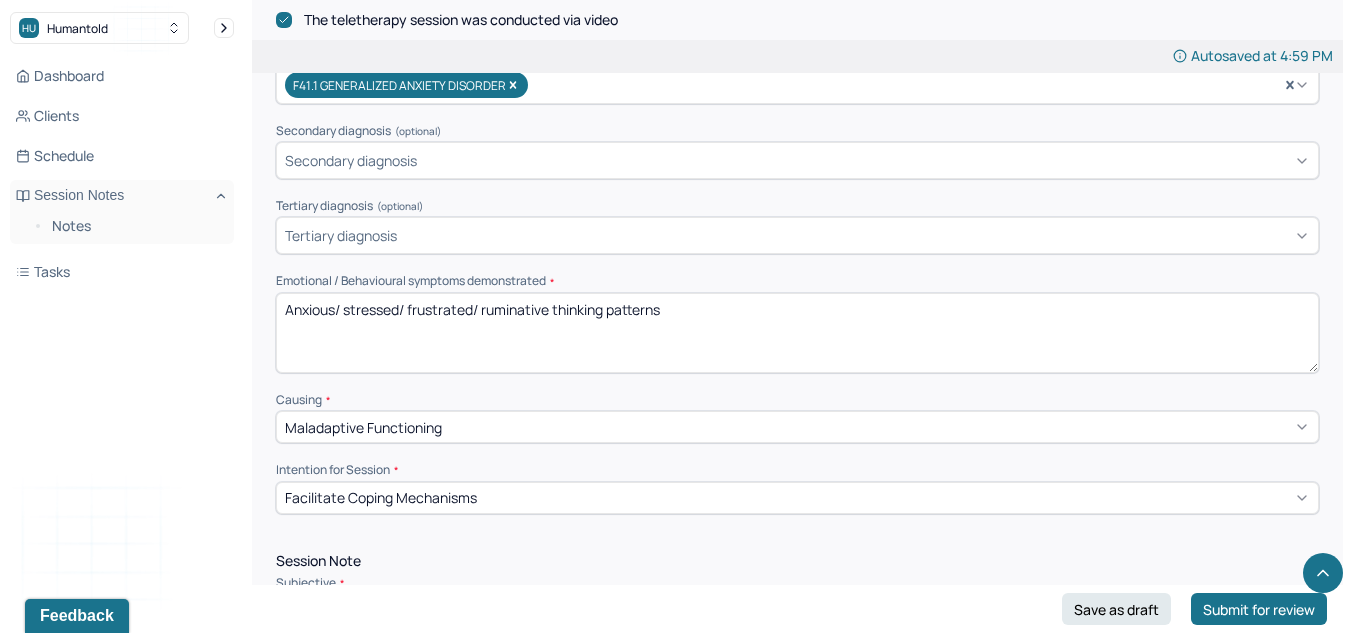 drag, startPoint x: 697, startPoint y: 311, endPoint x: 346, endPoint y: 311, distance: 351 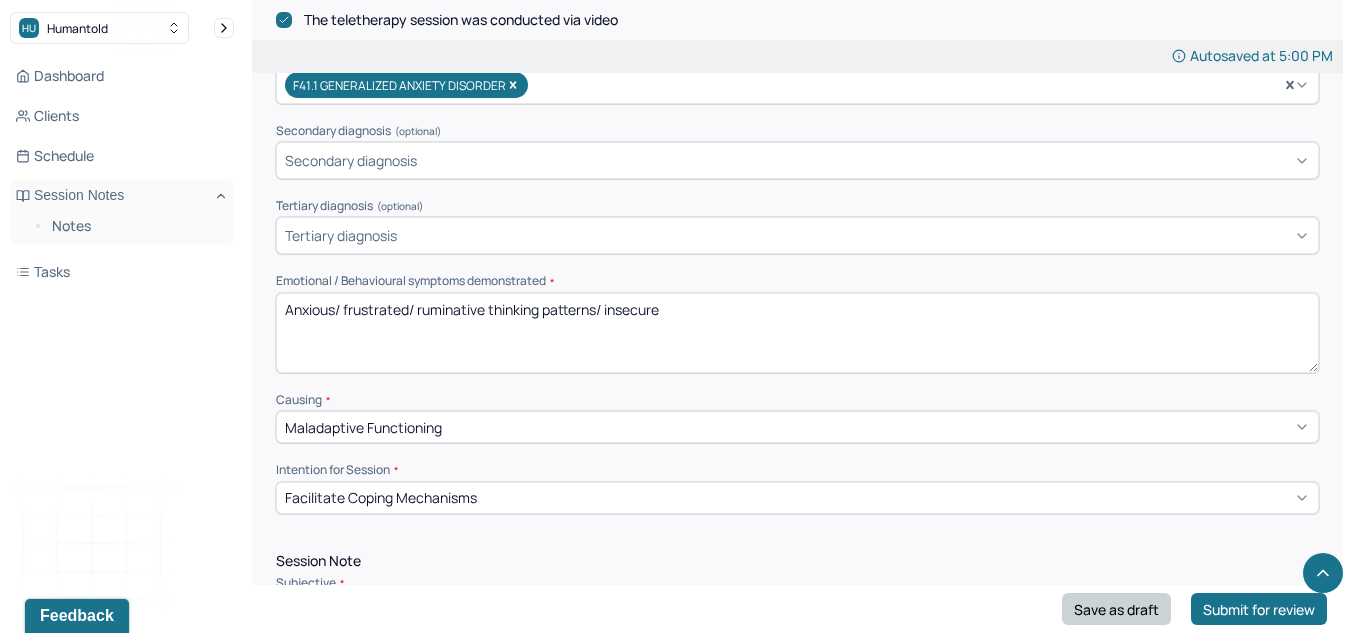 type on "Anxious/ frustrated/ ruminative thinking patterns/ insecure" 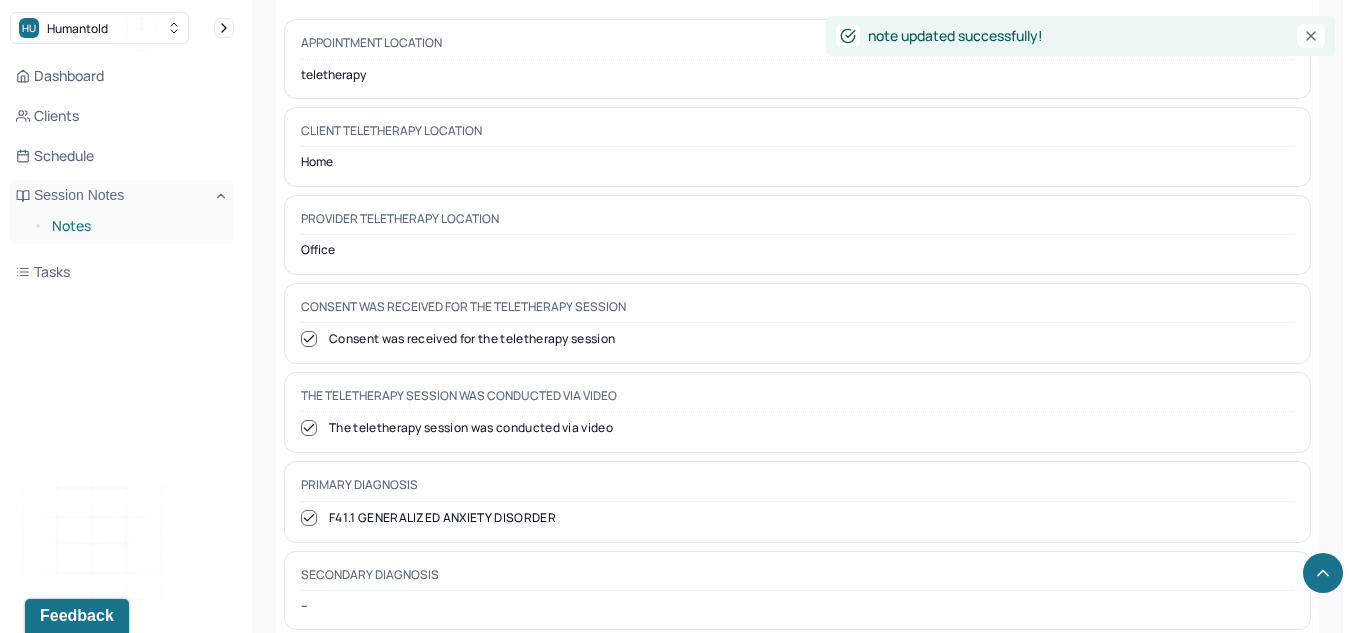 click on "Notes" at bounding box center (135, 226) 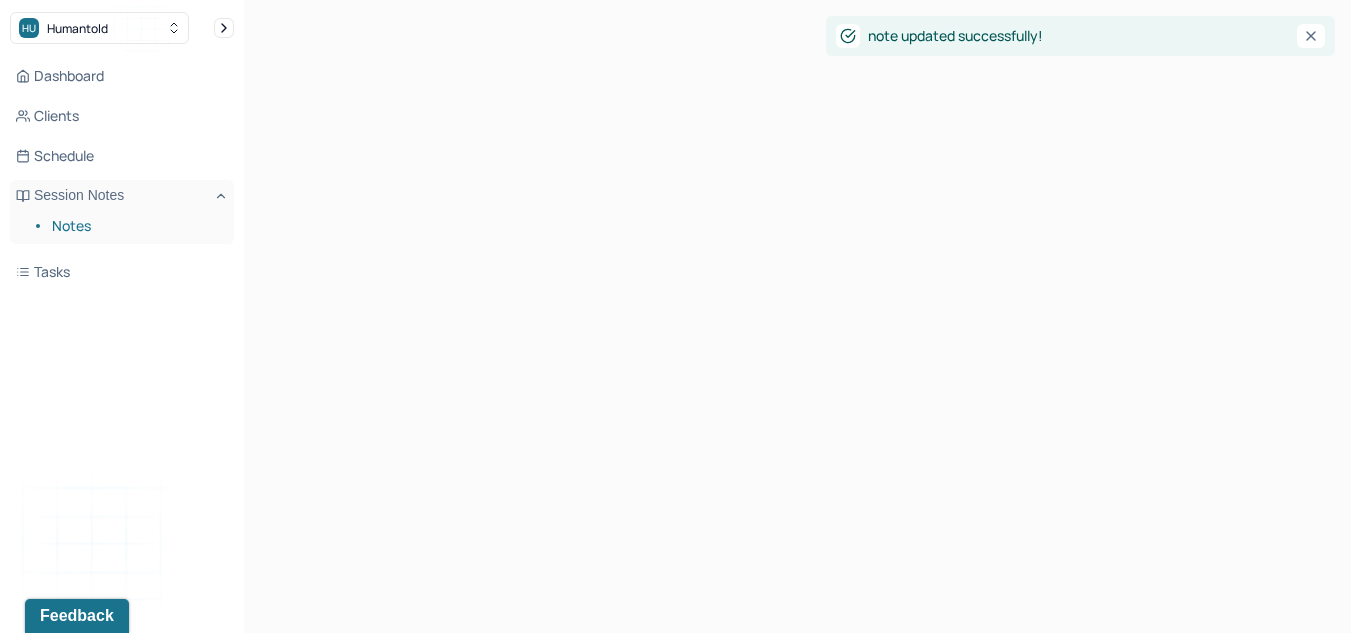 scroll, scrollTop: 0, scrollLeft: 0, axis: both 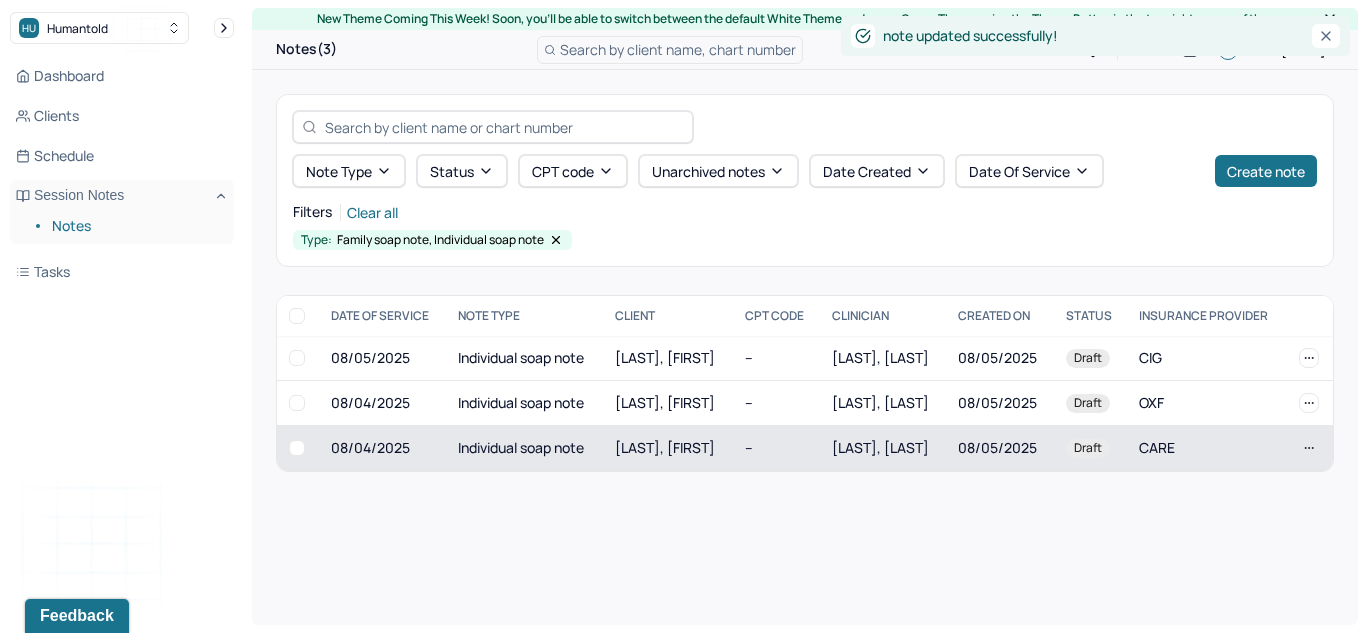 click on "Individual soap note" at bounding box center (524, 448) 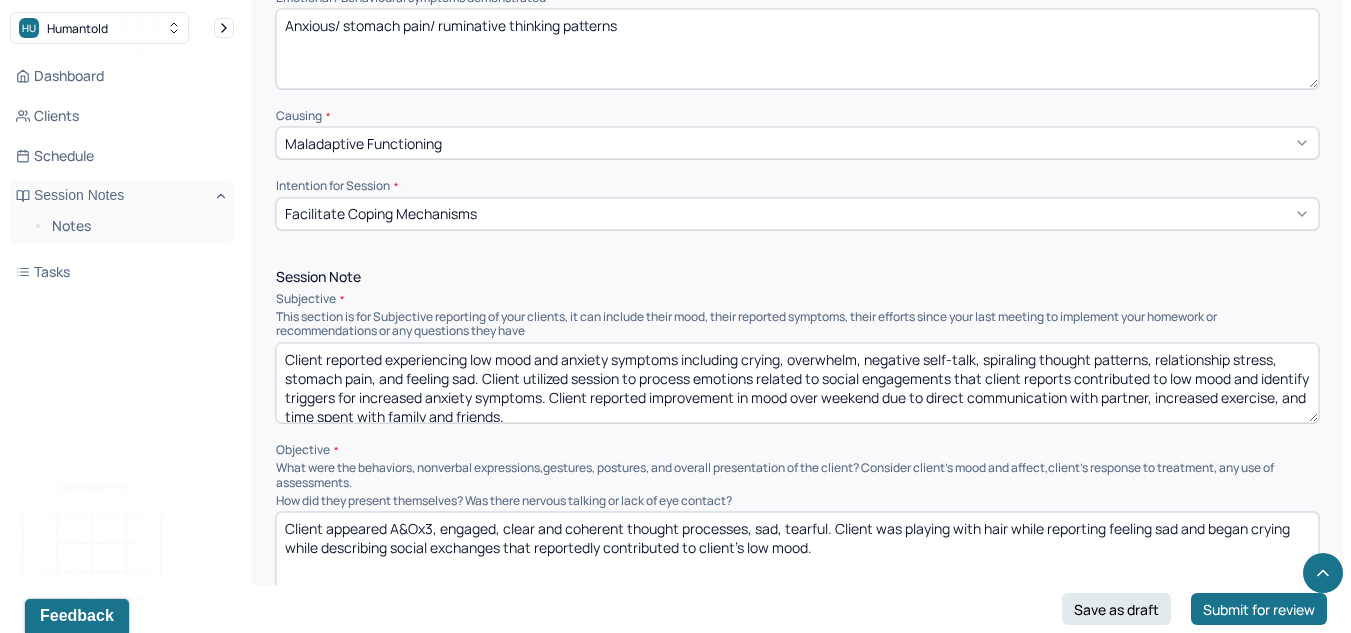 scroll, scrollTop: 767, scrollLeft: 0, axis: vertical 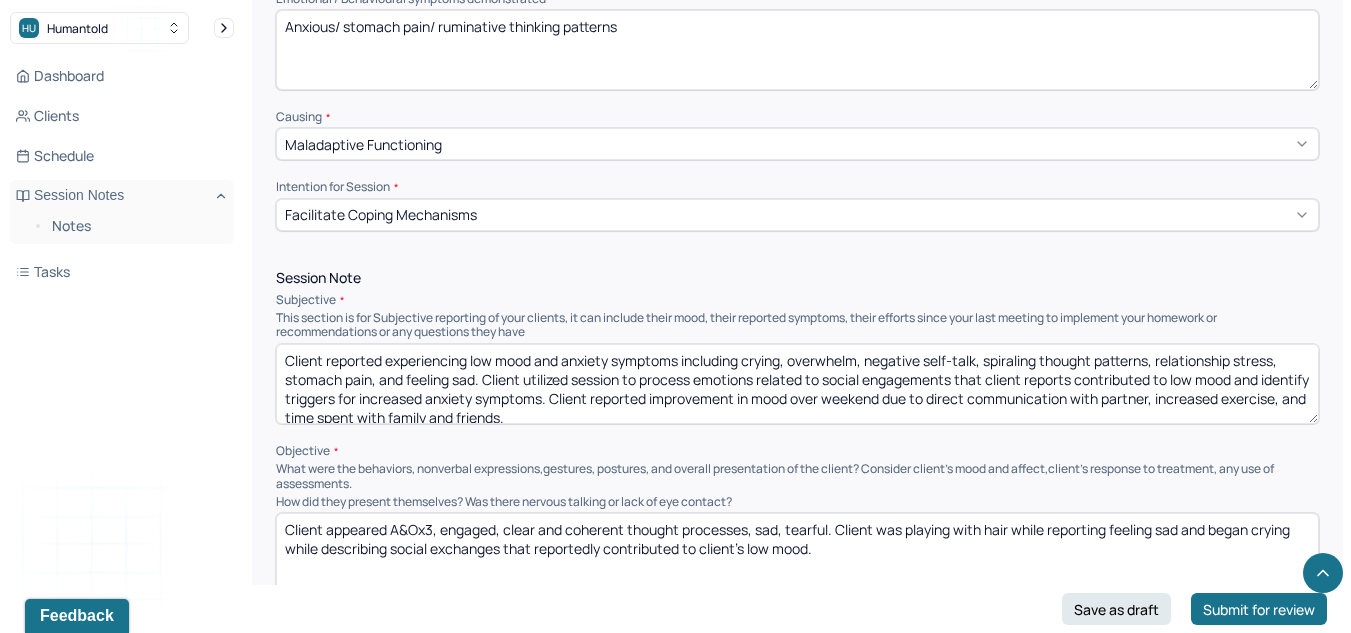 click on "Client reported experiencing low mood and anxiety symptoms including crying, overwhelm, negative self-talk, spiraling thought patterns, relationship stress, stomach pain, and feeling sad. Client utilized session to process emotions related to social engagements that client reports contributed to low mood and identify triggers for increased anxiety symptoms. Client reported improvement in mood over weekend due to direct communication with partner, increased exercise, and time spent with family and friends." at bounding box center (797, 384) 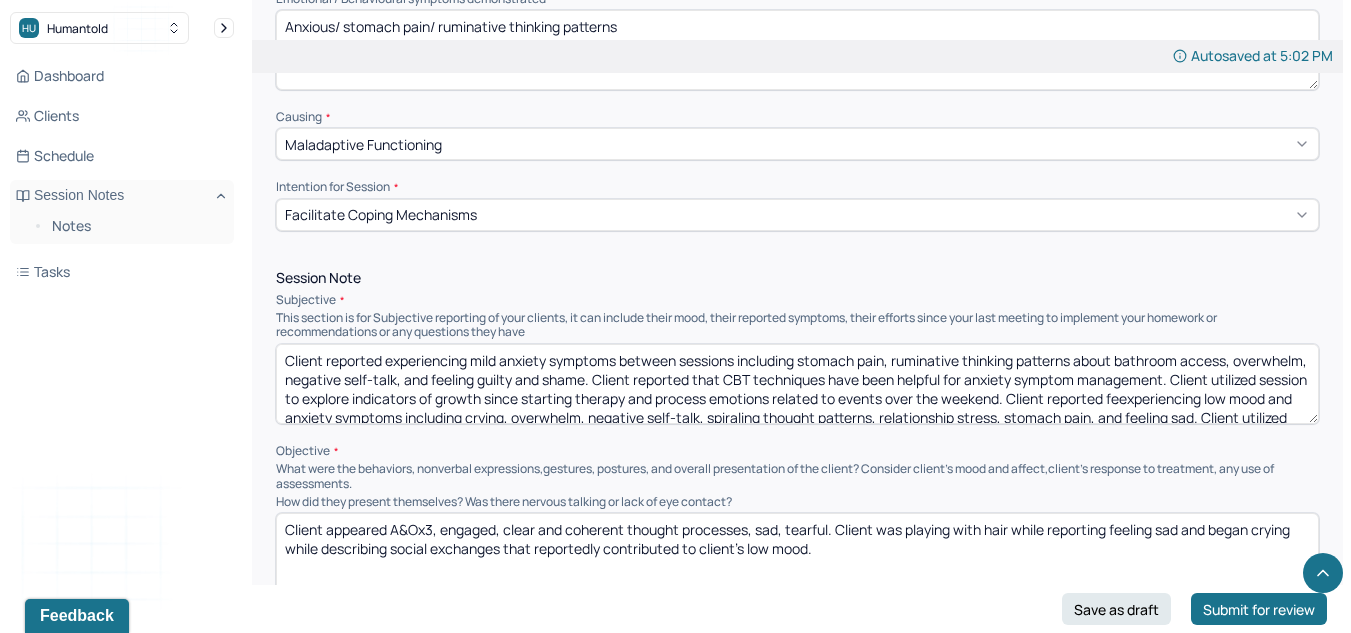 scroll, scrollTop: 4, scrollLeft: 0, axis: vertical 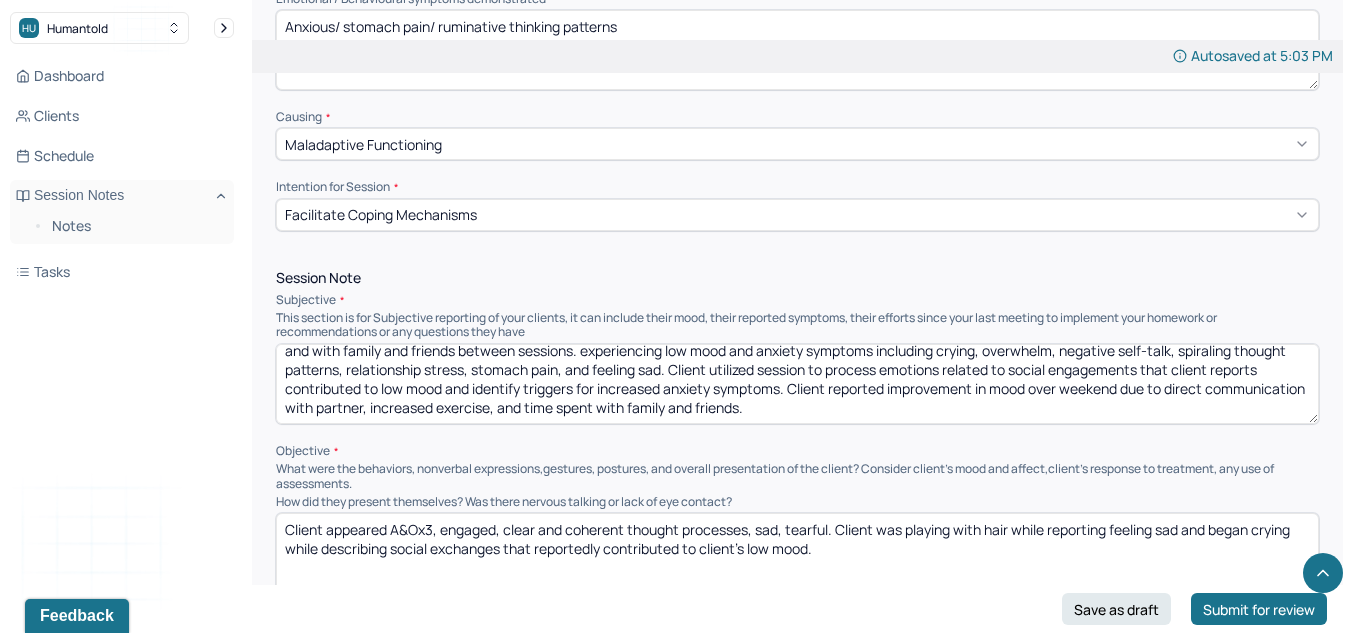 drag, startPoint x: 729, startPoint y: 416, endPoint x: 1339, endPoint y: 446, distance: 610.73724 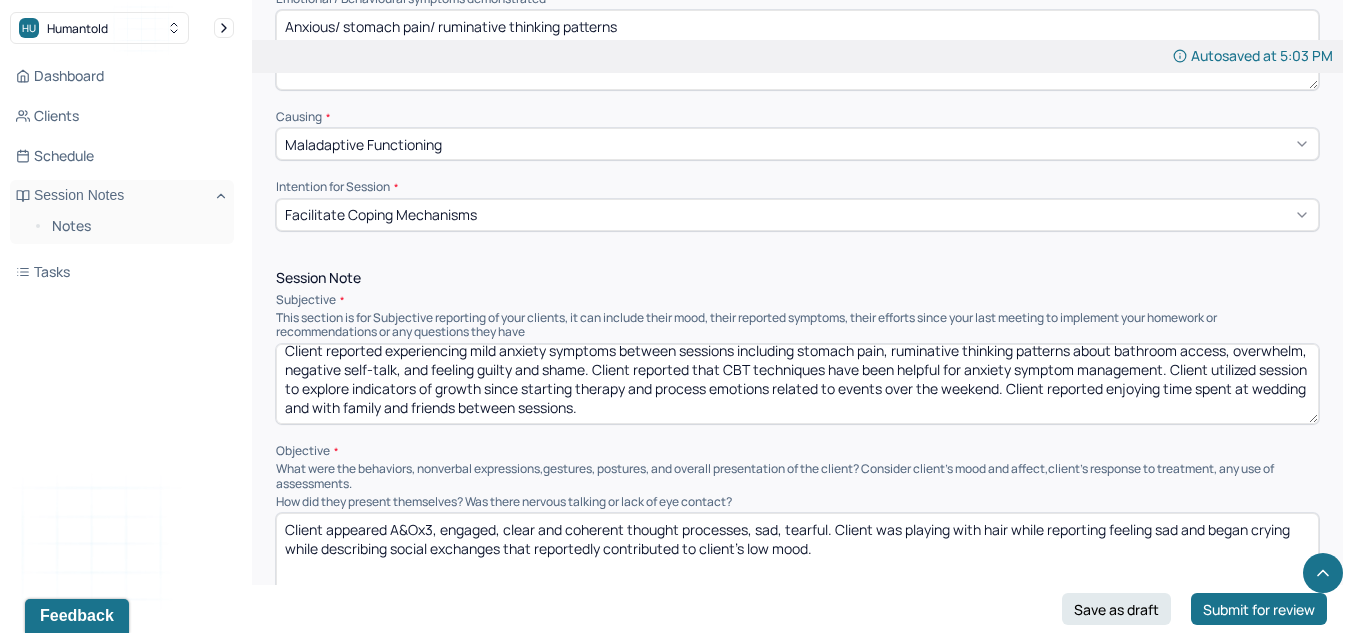 scroll, scrollTop: 10, scrollLeft: 0, axis: vertical 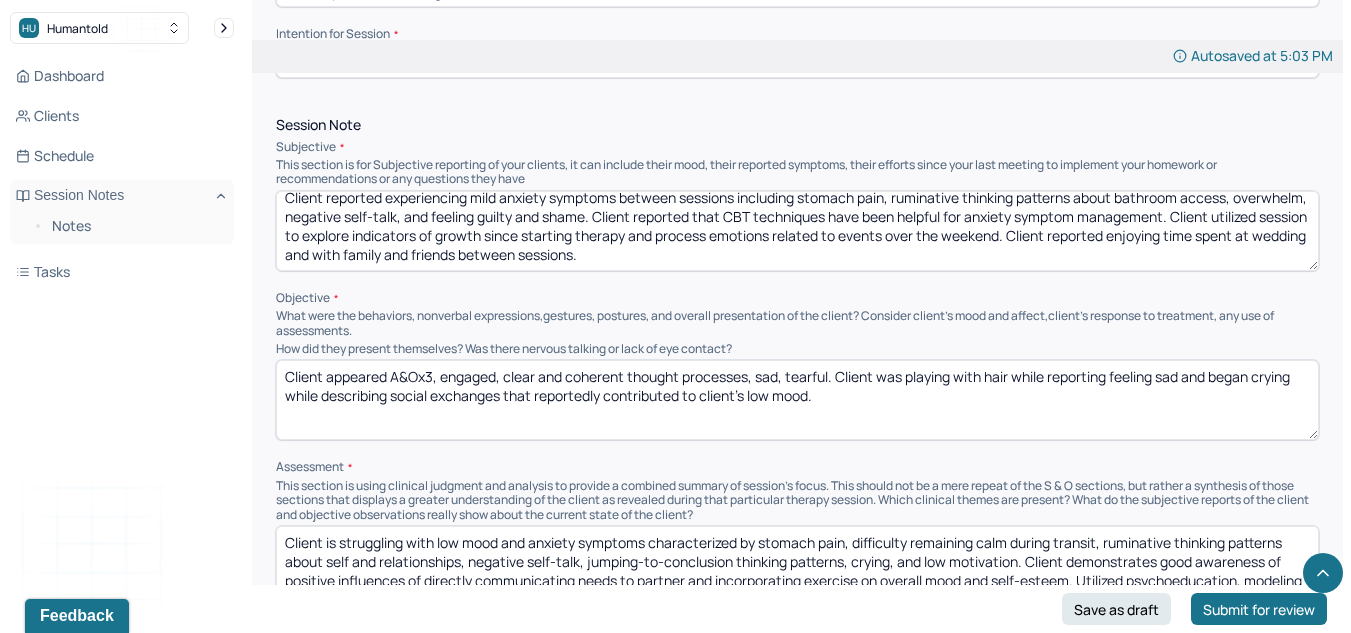 type on "Client reported experiencing mild anxiety symptoms between sessions including stomach pain, ruminative thinking patterns about bathroom access, overwhelm, negative self-talk, and feeling guilty and shame. Client reported that CBT techniques have been helpful for anxiety symptom management. Client utilized session to explore indicators of growth since starting therapy and process emotions related to events over the weekend. Client reported enjoying time spent at wedding and with family and friends between sessions." 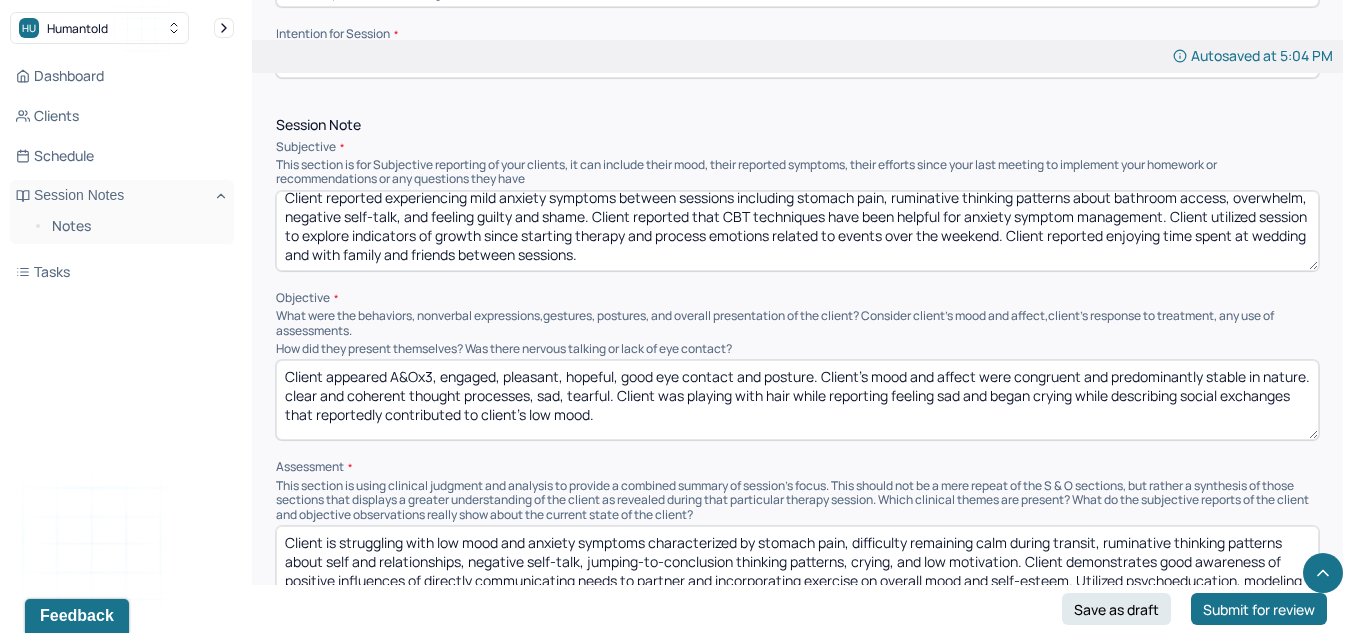 type on "Client appeared A&Ox3, engaged, pleasant, hopeful, good eye contact and posture. Client's mood and affect were congruent and predominantly stable in nature.  clear and coherent thought processes, sad, tearful. Client was playing with hair while reporting feeling sad and began crying while describing social exchanges that reportedly contributed to client's low mood." 